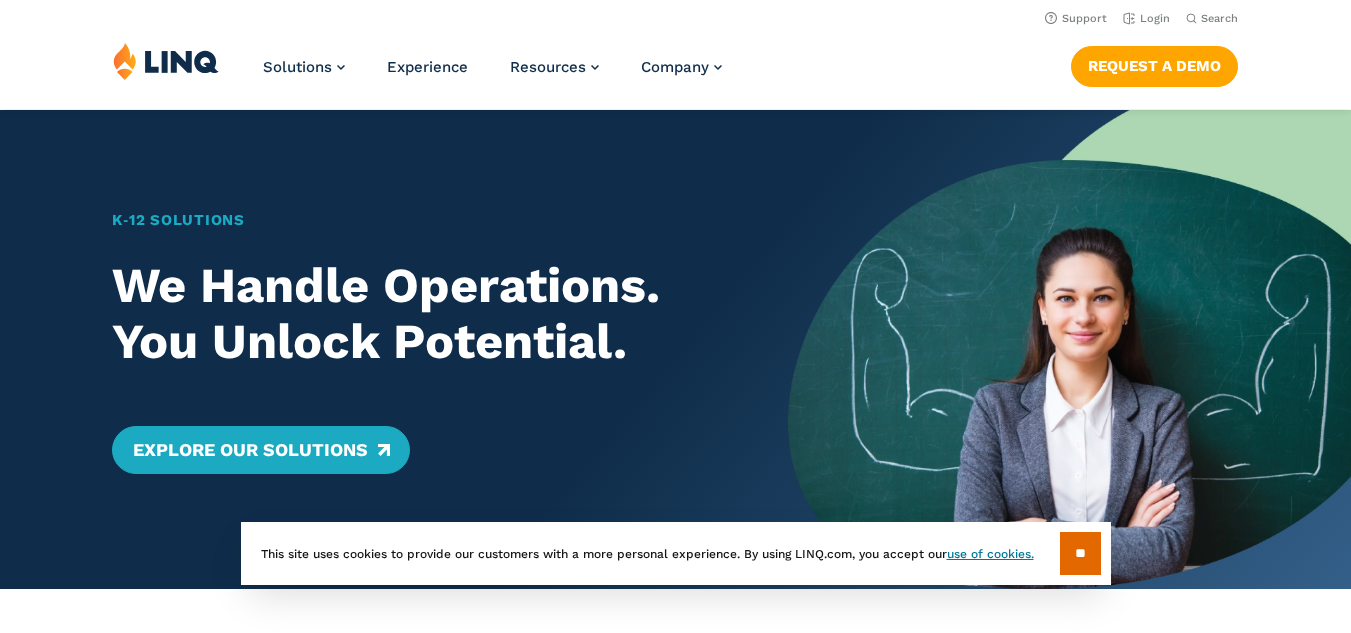scroll, scrollTop: 0, scrollLeft: 0, axis: both 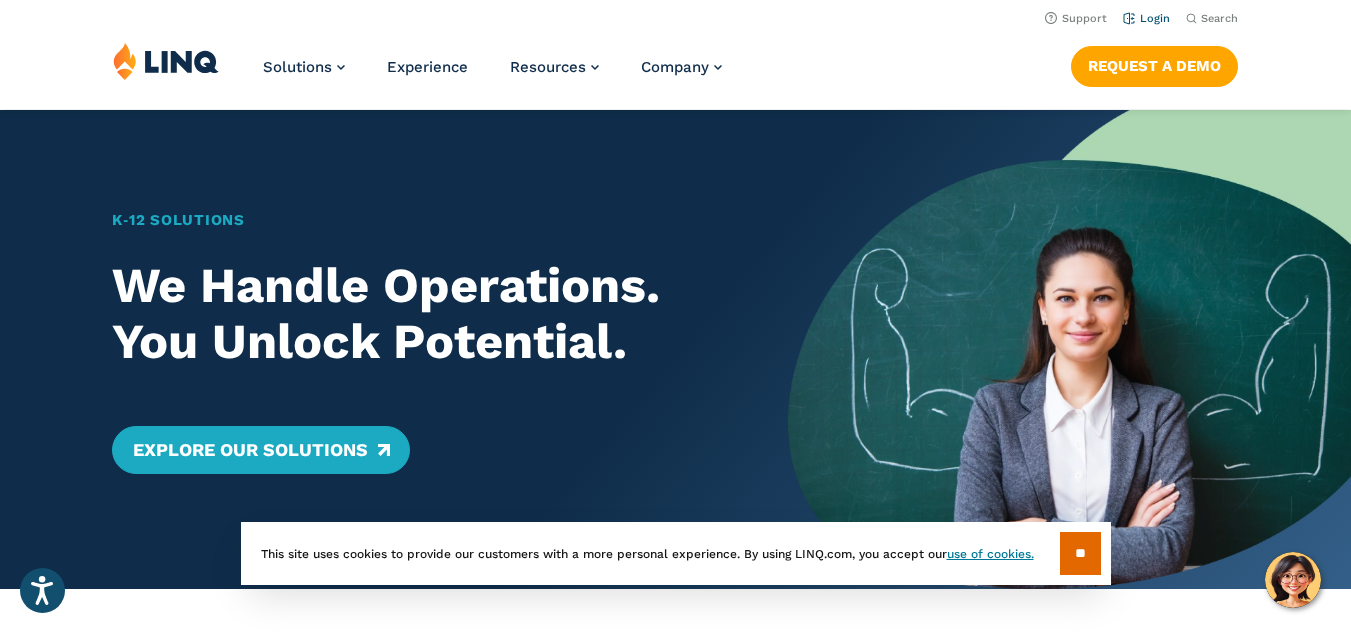 click on "Login" at bounding box center [1146, 18] 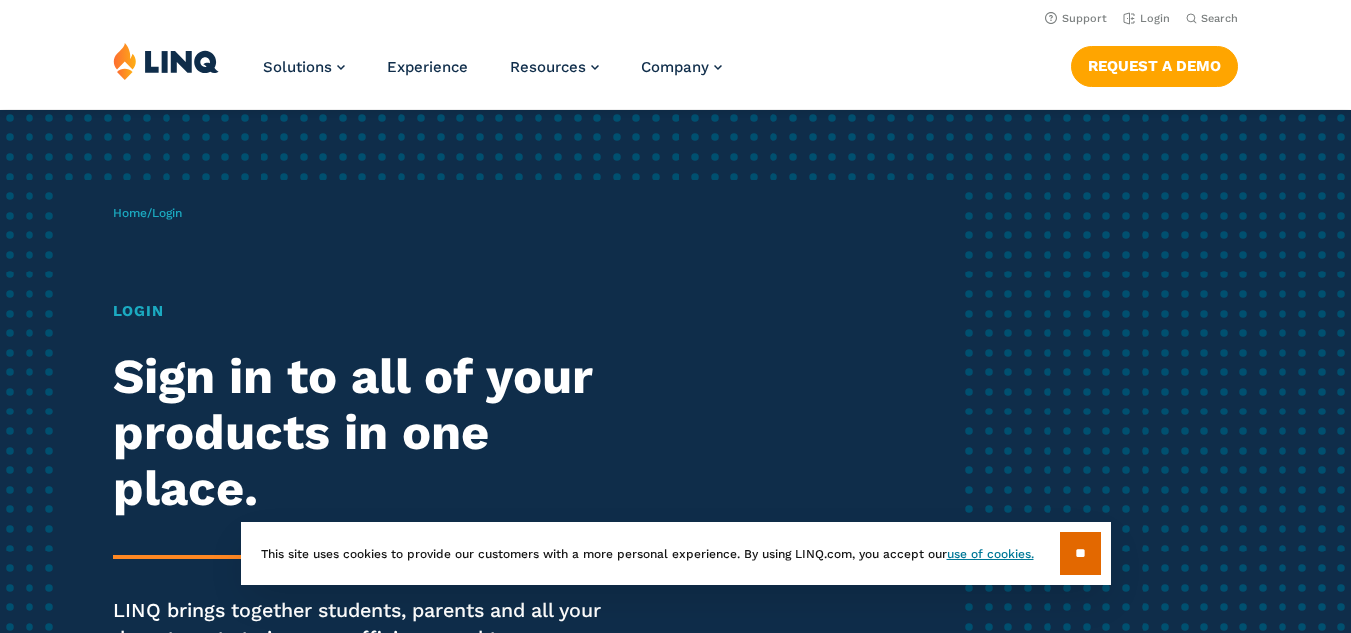 scroll, scrollTop: 0, scrollLeft: 0, axis: both 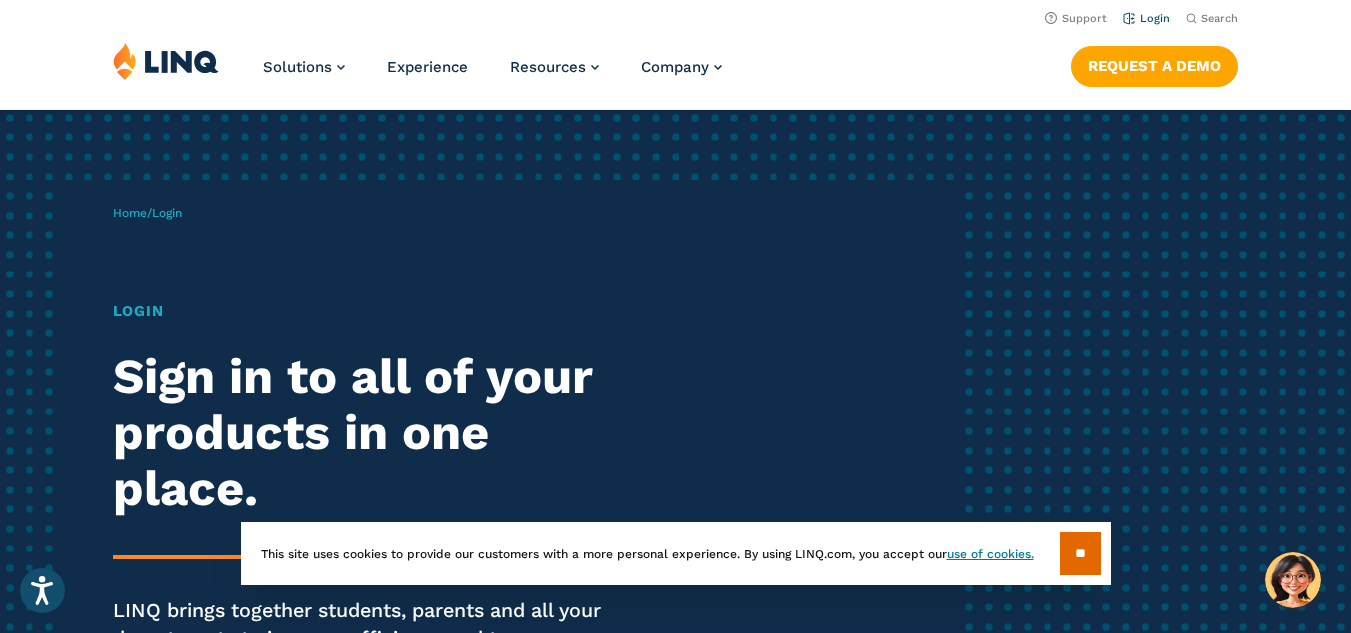 click on "Login" at bounding box center [1146, 18] 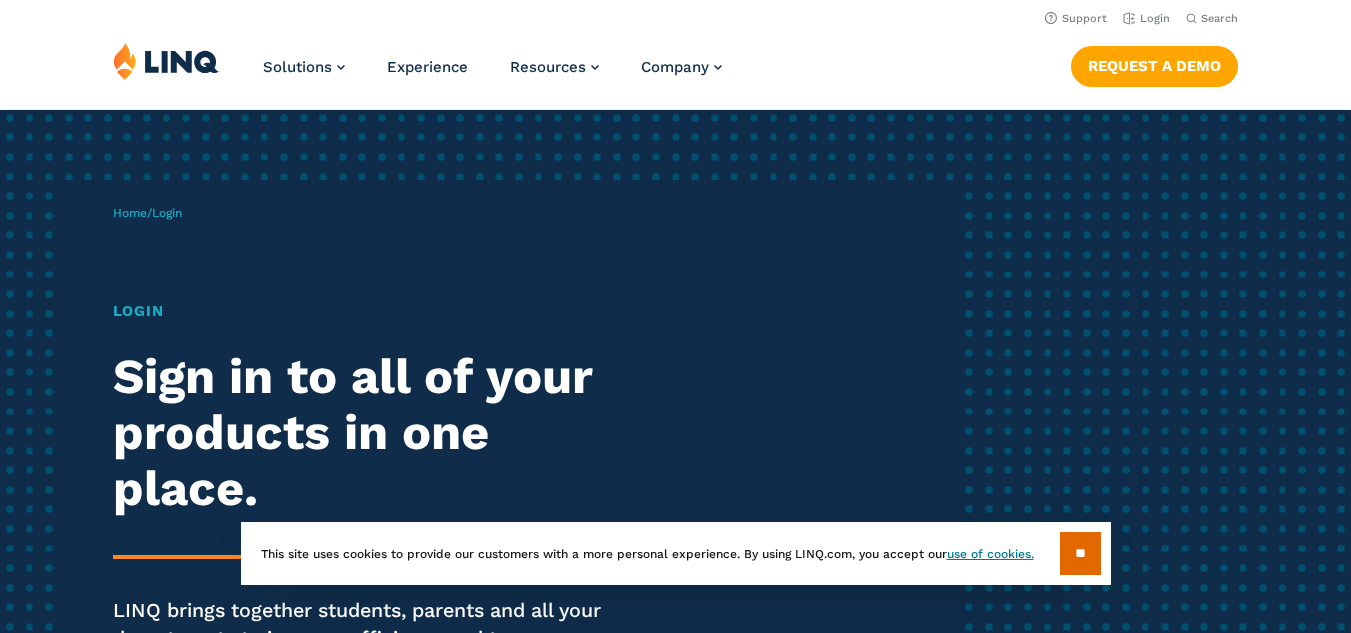 scroll, scrollTop: 0, scrollLeft: 0, axis: both 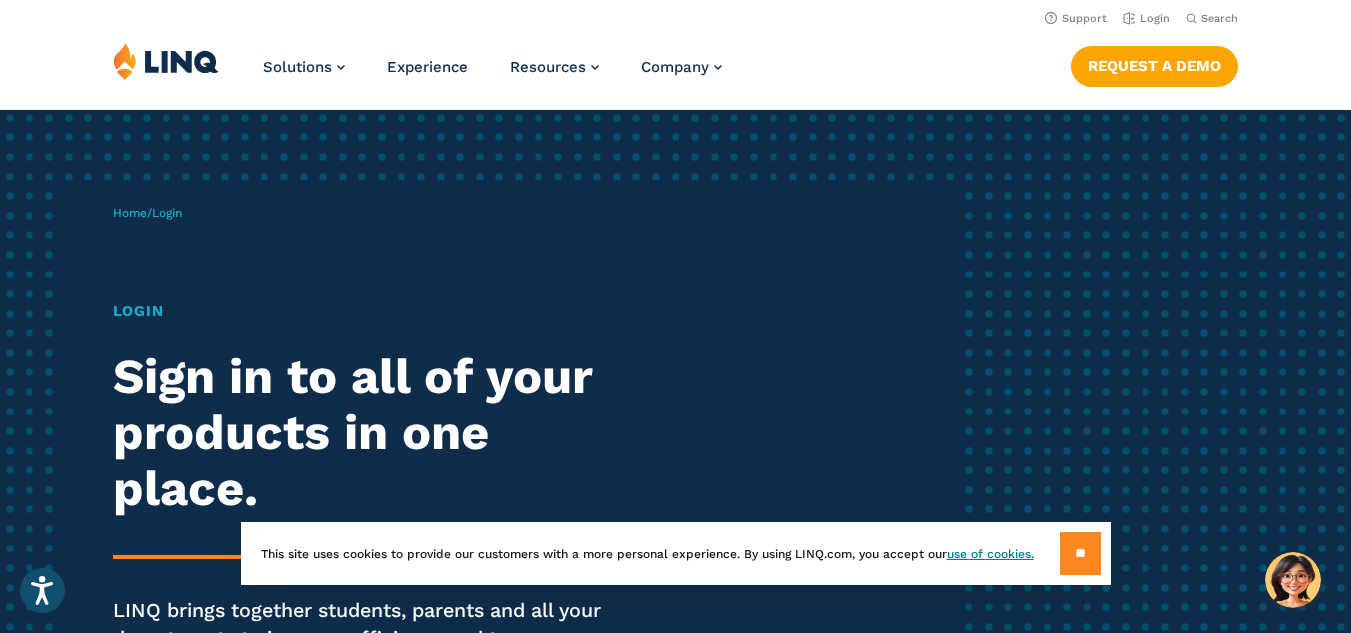 click on "**" at bounding box center (1080, 553) 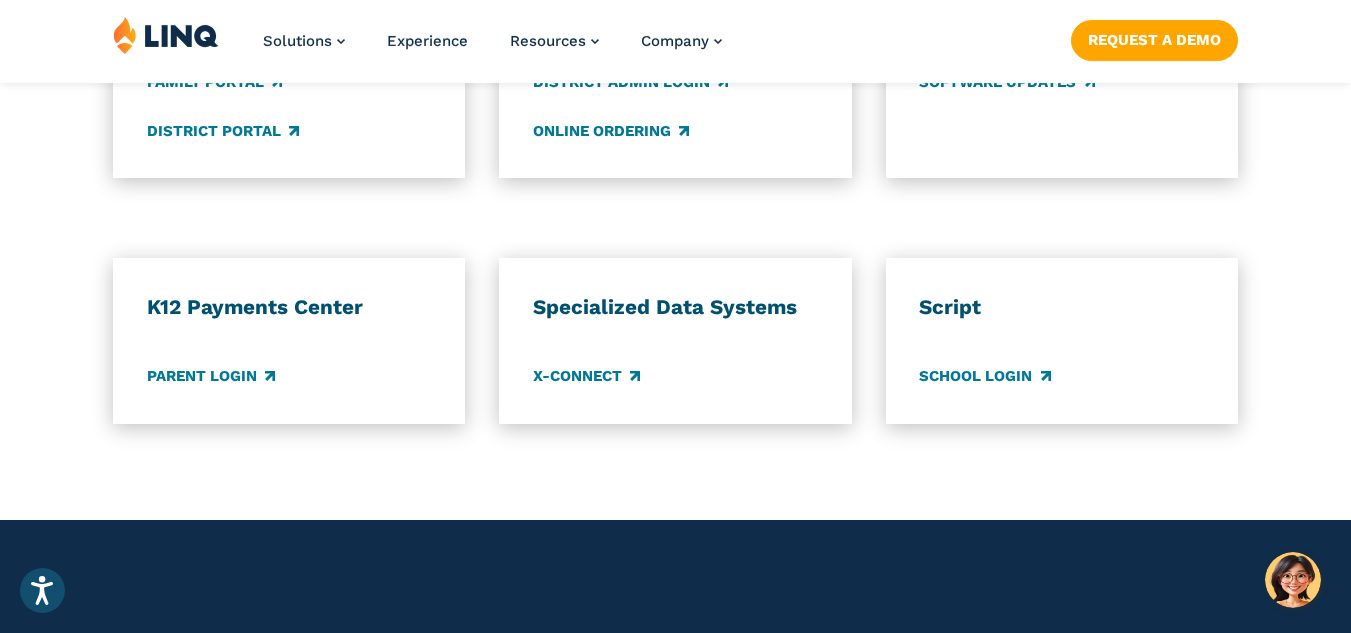 scroll, scrollTop: 1800, scrollLeft: 0, axis: vertical 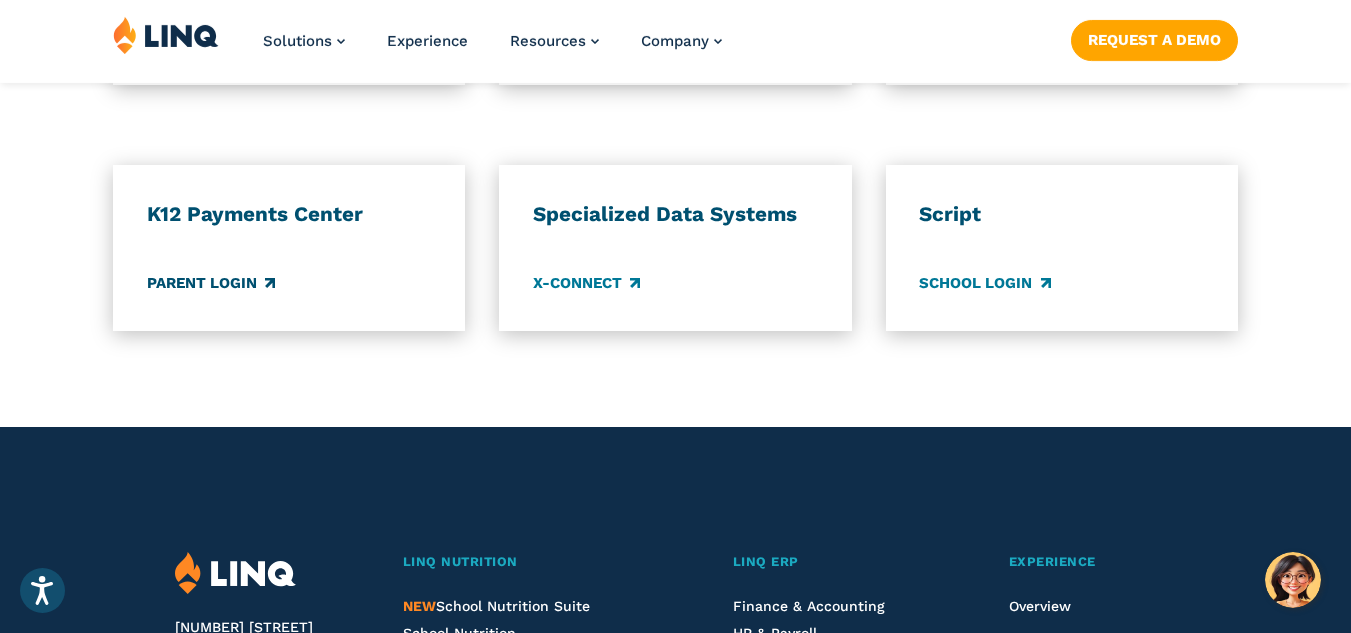 click on "Parent Login" at bounding box center [211, 284] 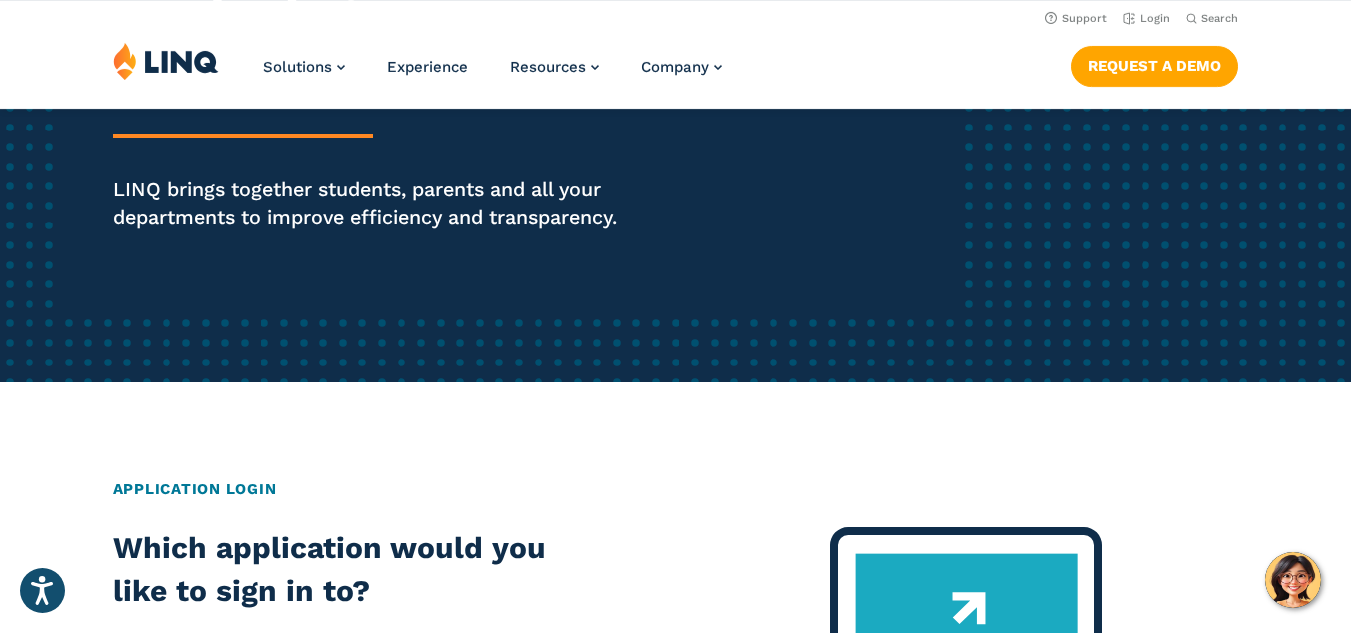 scroll, scrollTop: 411, scrollLeft: 0, axis: vertical 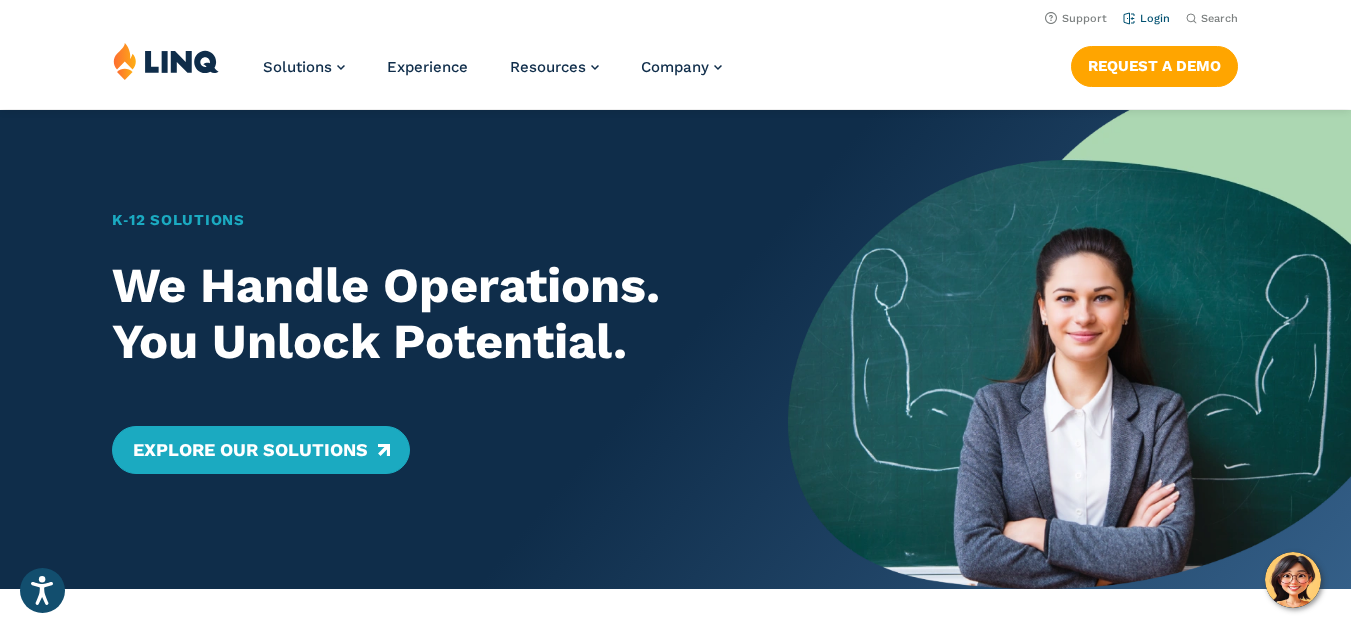 click on "Login" at bounding box center [1146, 18] 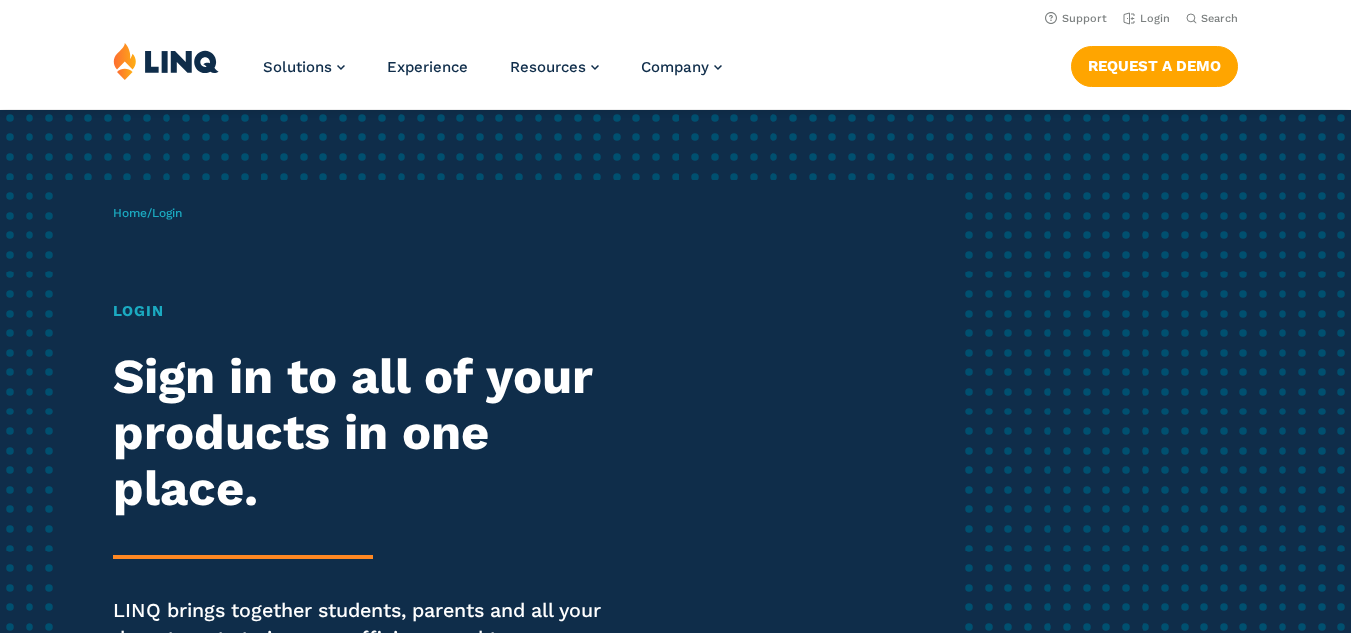 scroll, scrollTop: 0, scrollLeft: 0, axis: both 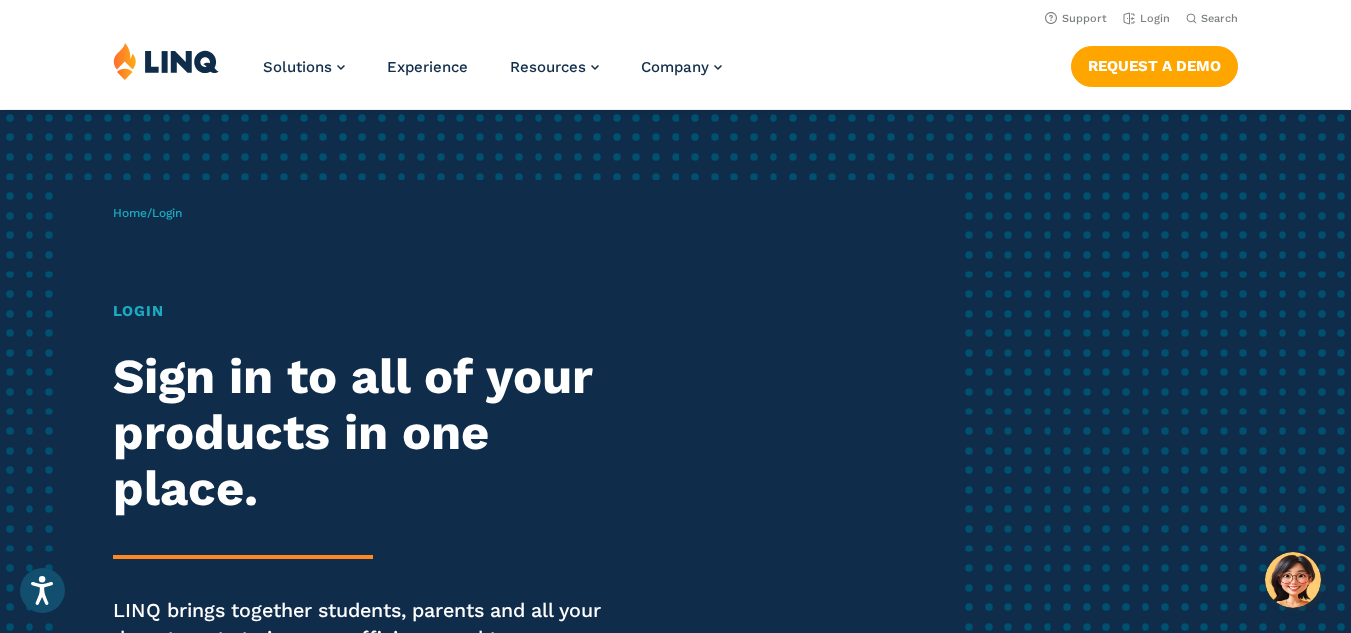 click at bounding box center [166, 61] 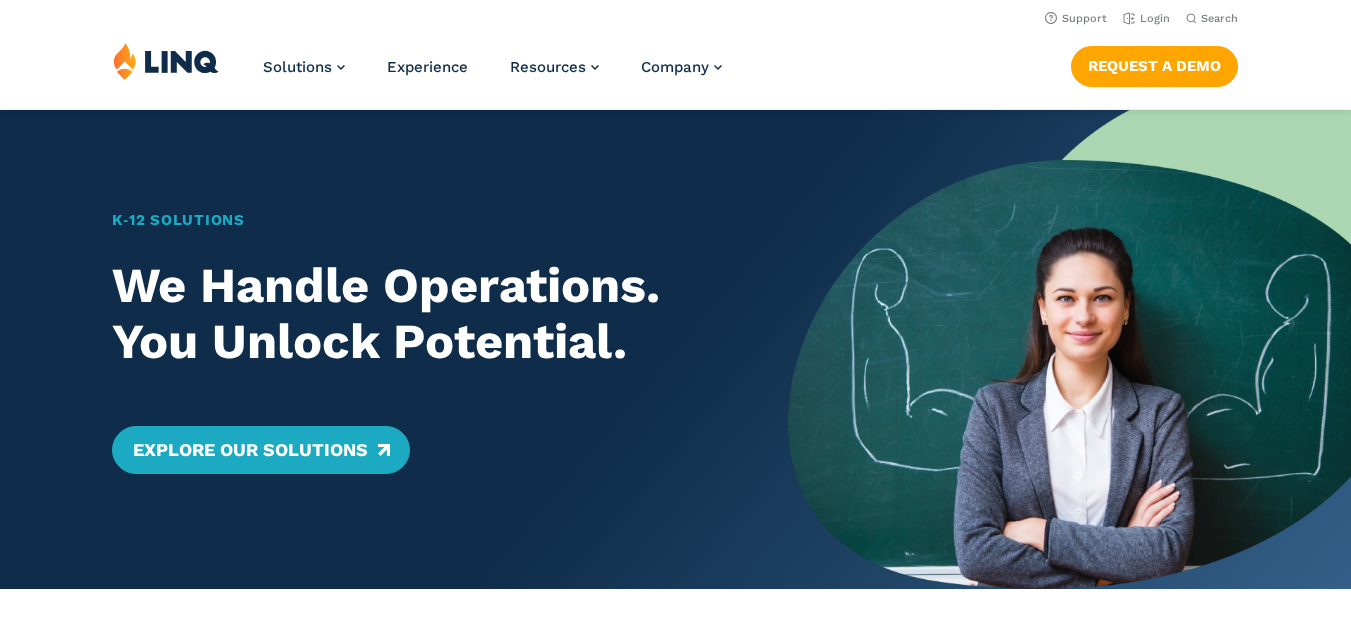 scroll, scrollTop: 0, scrollLeft: 0, axis: both 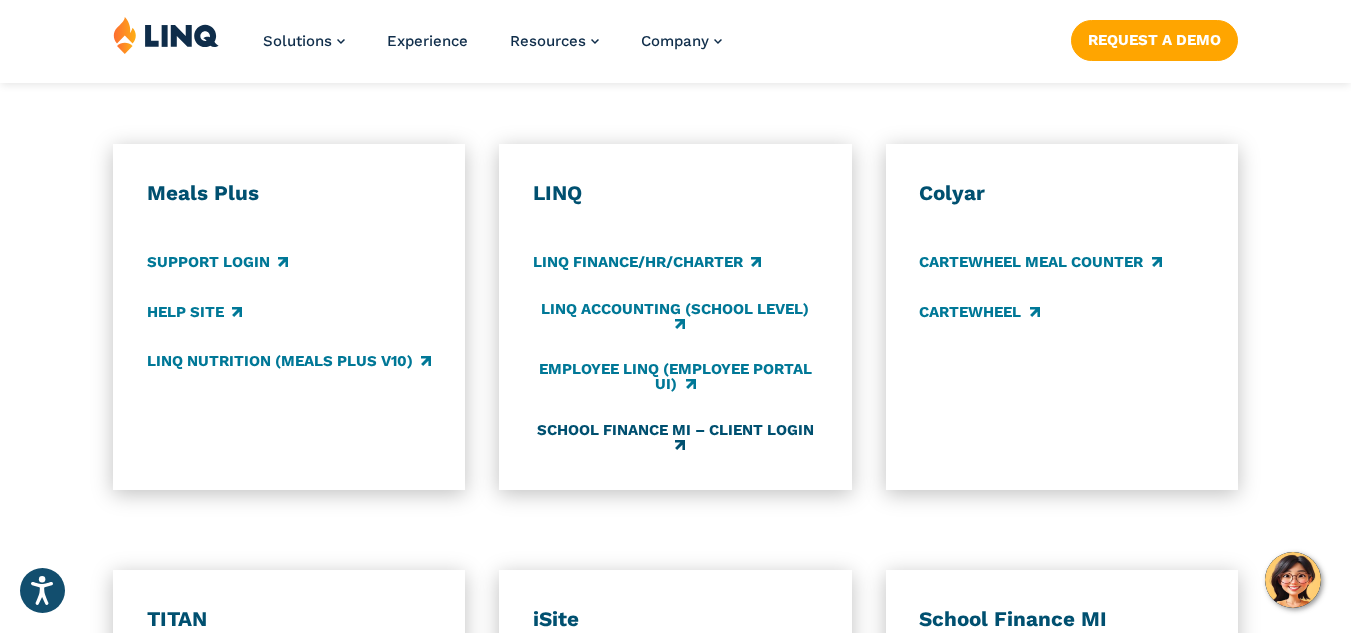 click on "School Finance MI – Client Login" at bounding box center (675, 437) 